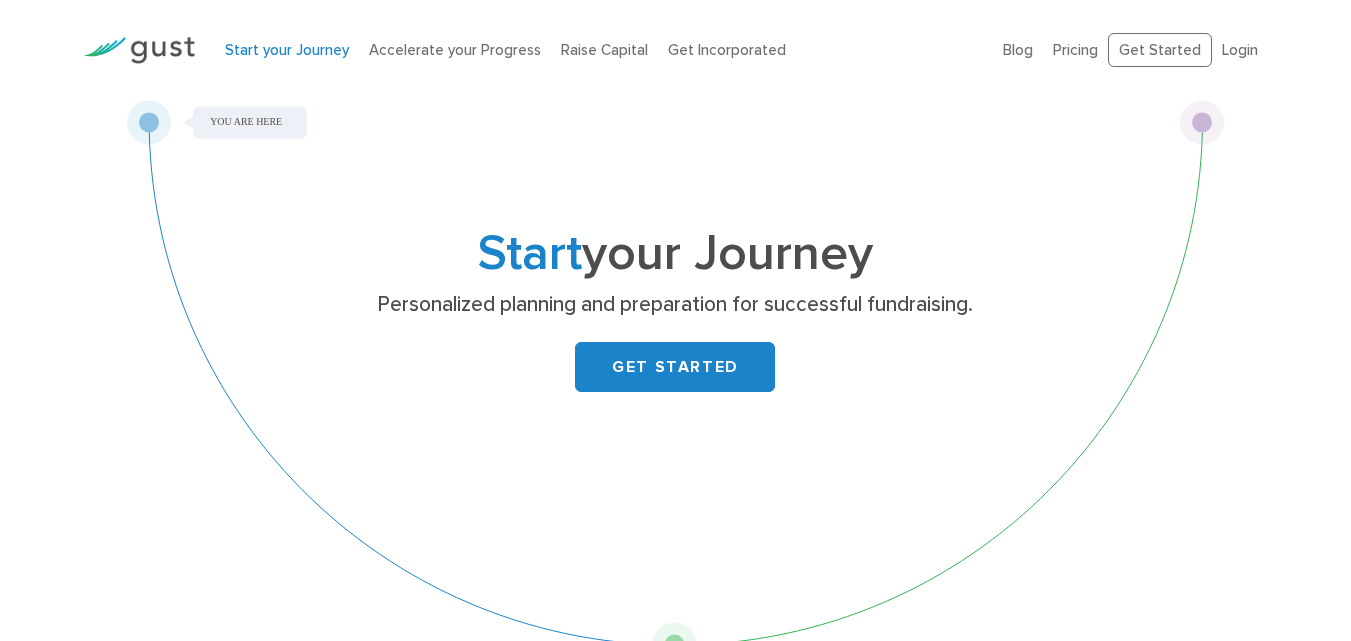 scroll, scrollTop: 0, scrollLeft: 0, axis: both 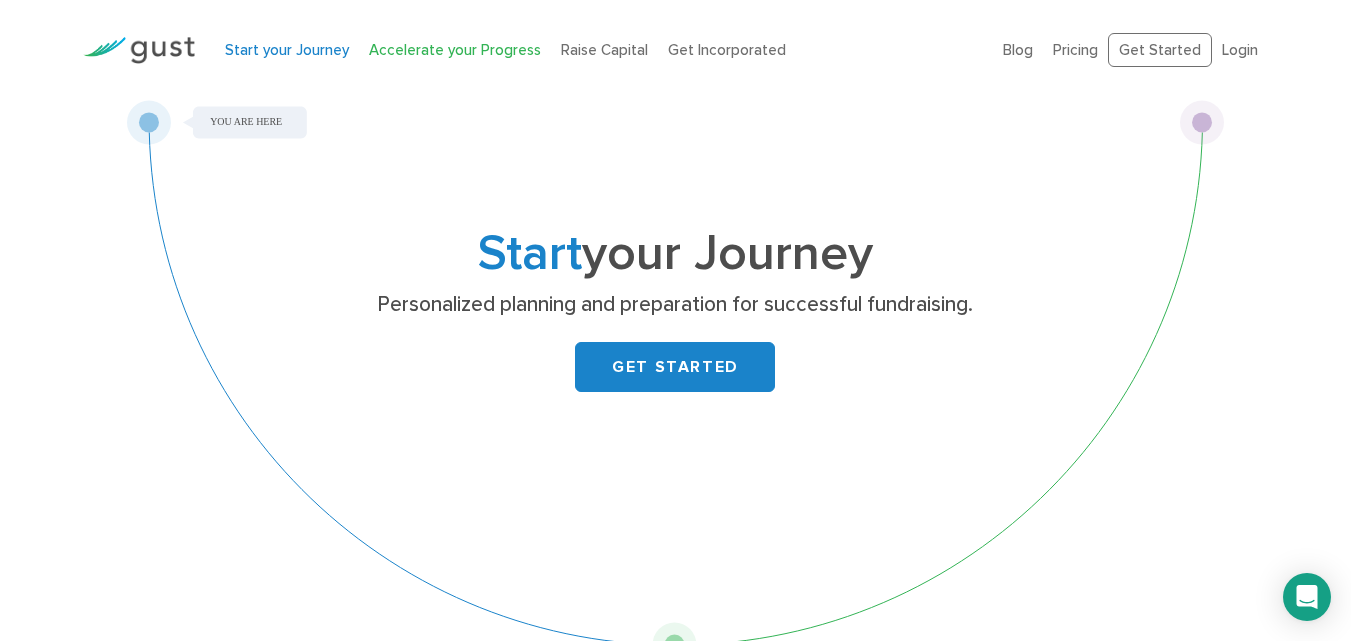 click on "Accelerate your Progress" at bounding box center (455, 50) 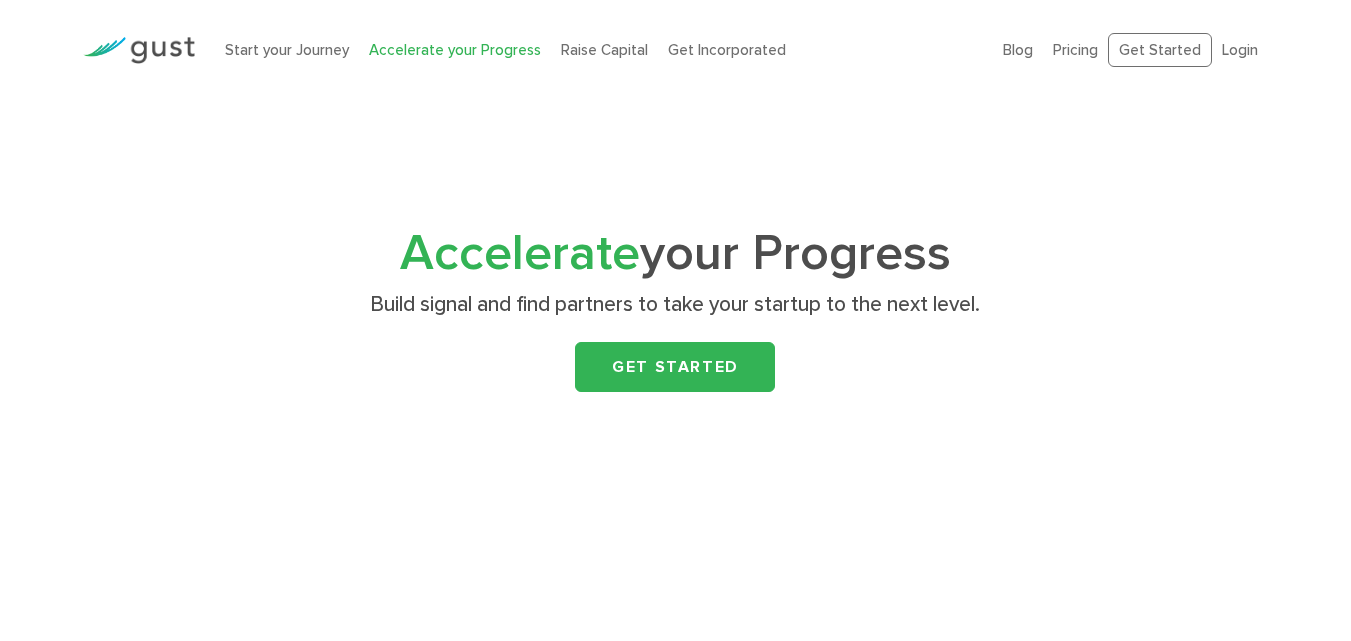 scroll, scrollTop: 0, scrollLeft: 0, axis: both 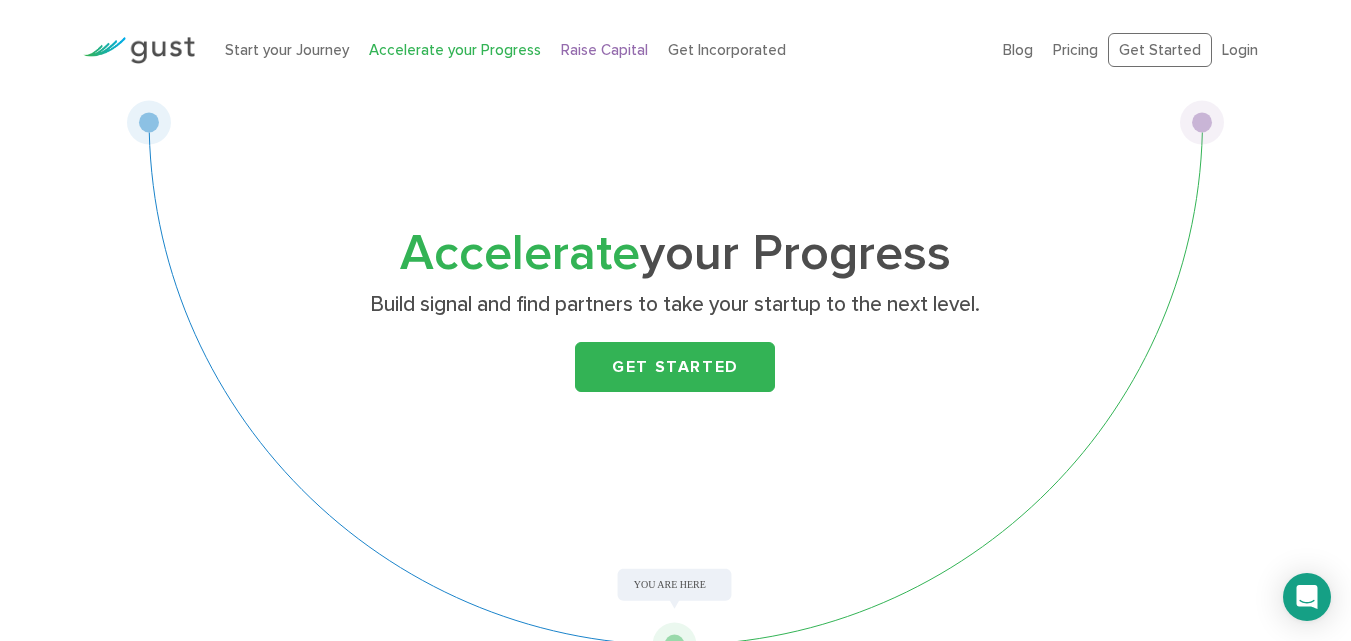 click on "Raise Capital" at bounding box center [604, 50] 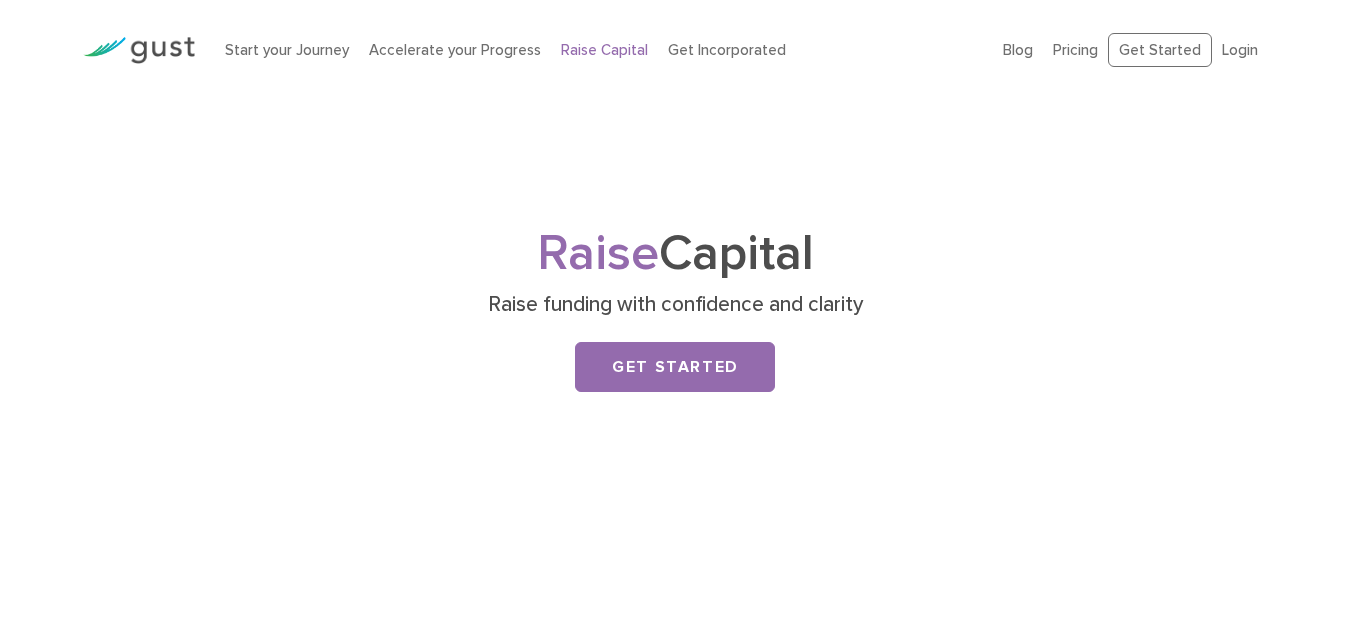 scroll, scrollTop: 0, scrollLeft: 0, axis: both 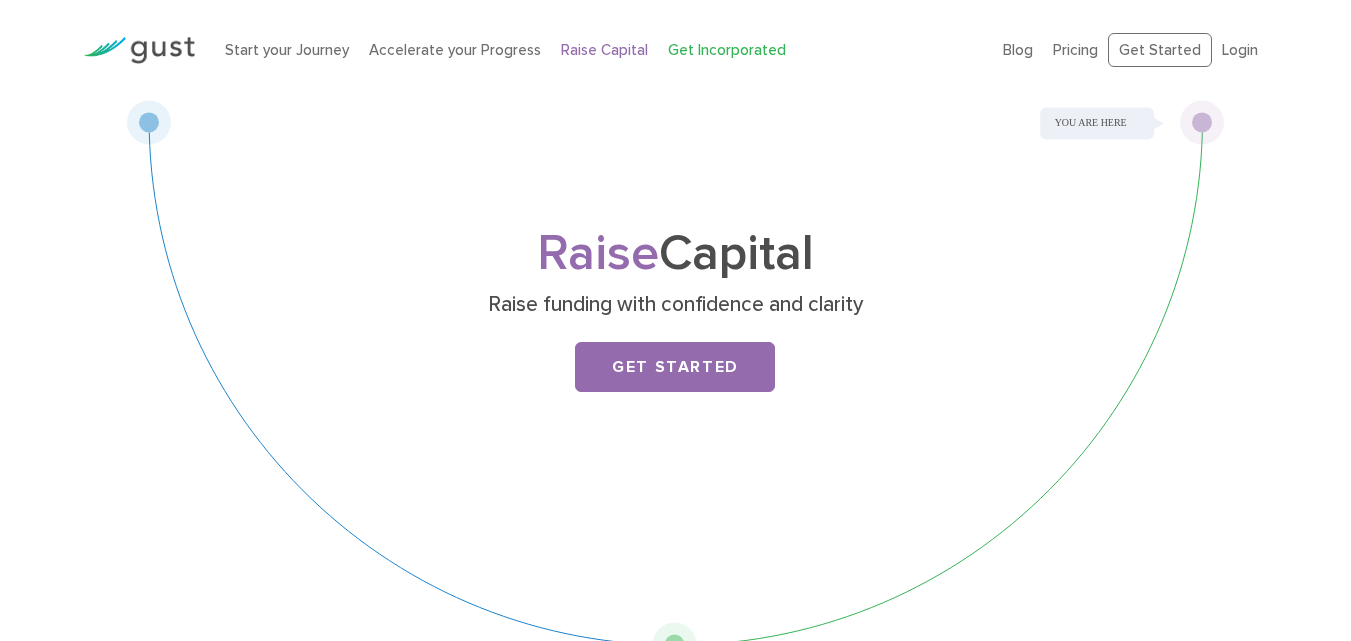 click on "Get Incorporated" at bounding box center (727, 50) 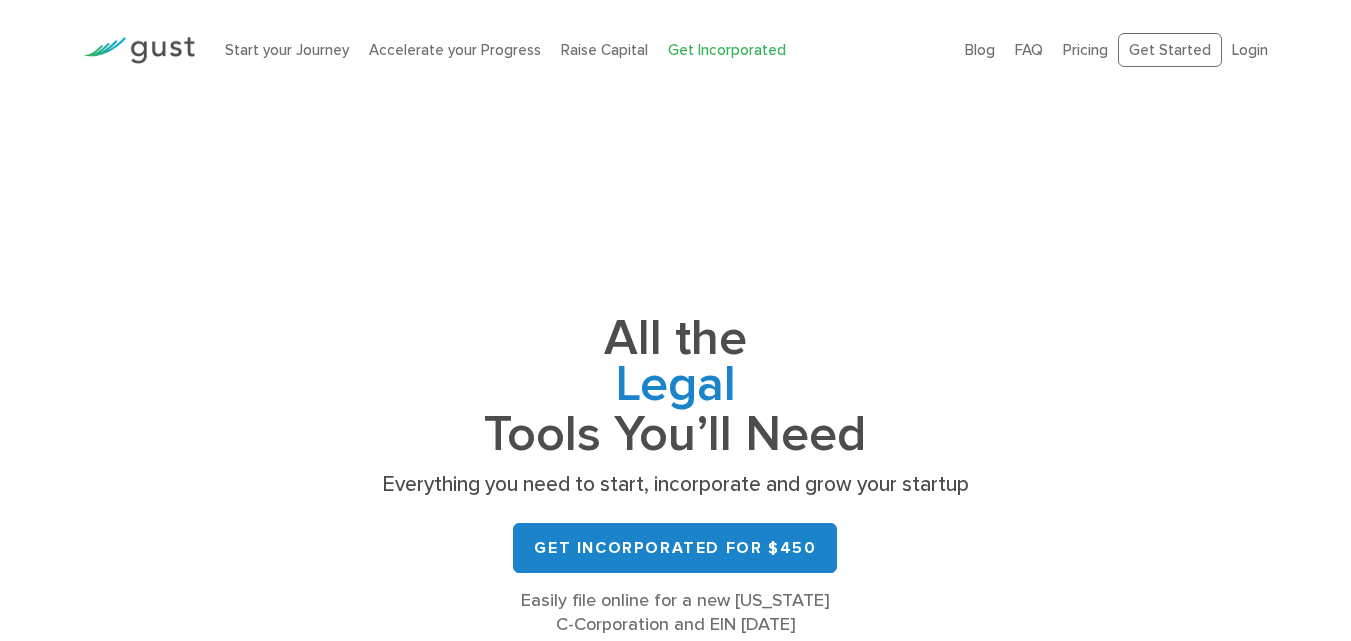 scroll, scrollTop: 0, scrollLeft: 0, axis: both 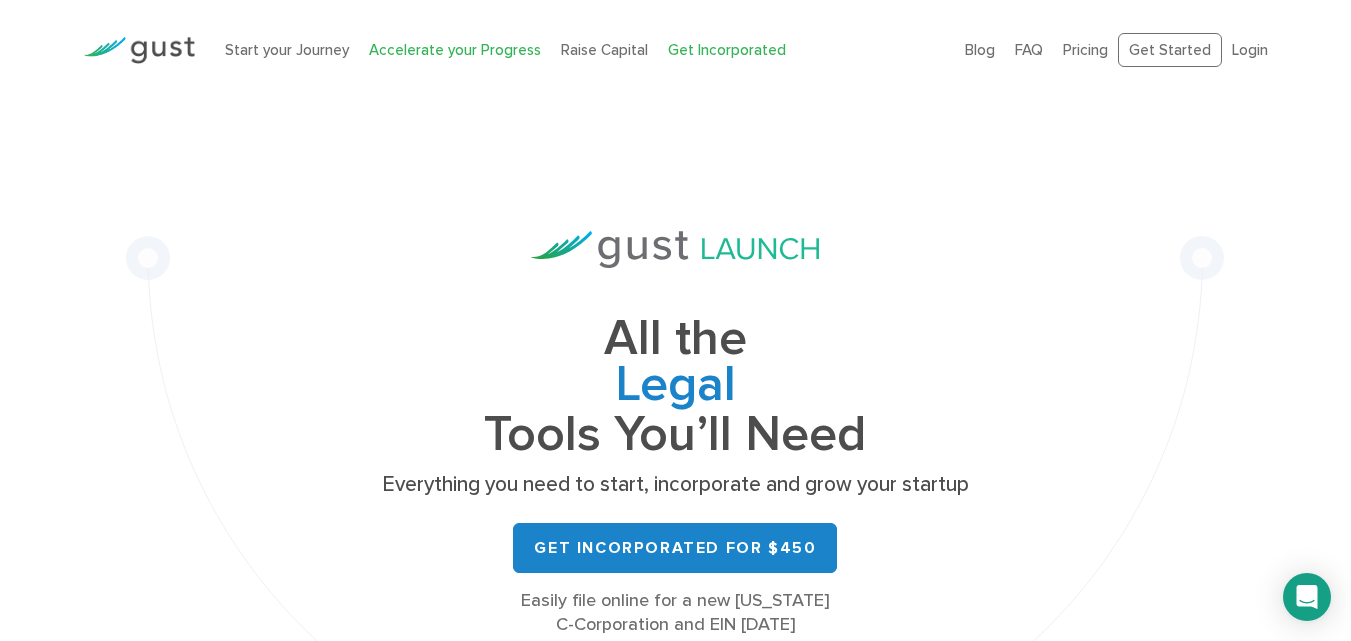 click on "Accelerate your Progress" at bounding box center (455, 50) 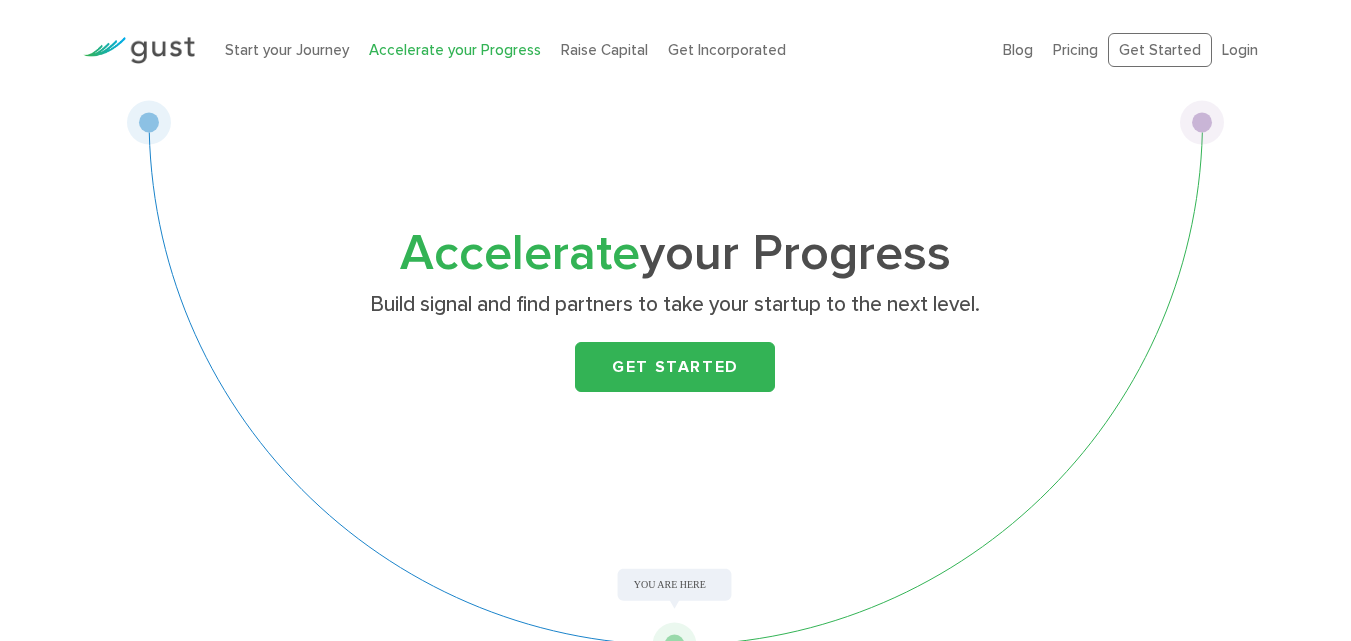 scroll, scrollTop: 0, scrollLeft: 0, axis: both 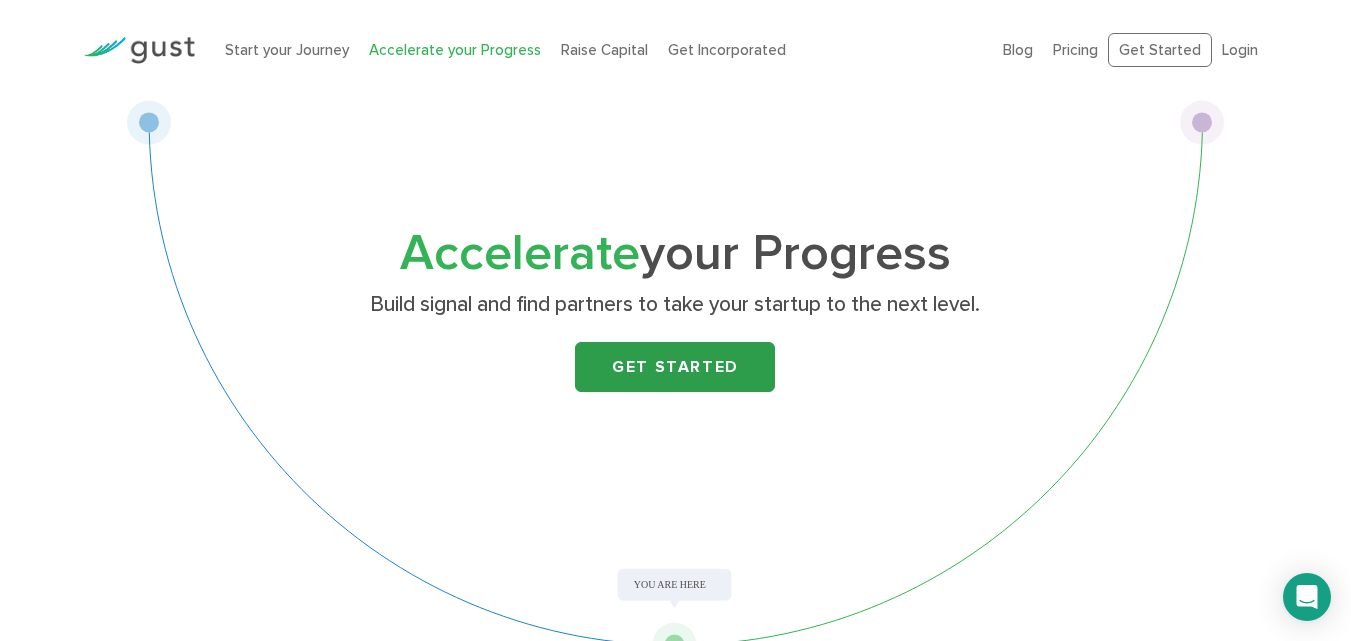 click on "Get Started" at bounding box center (675, 367) 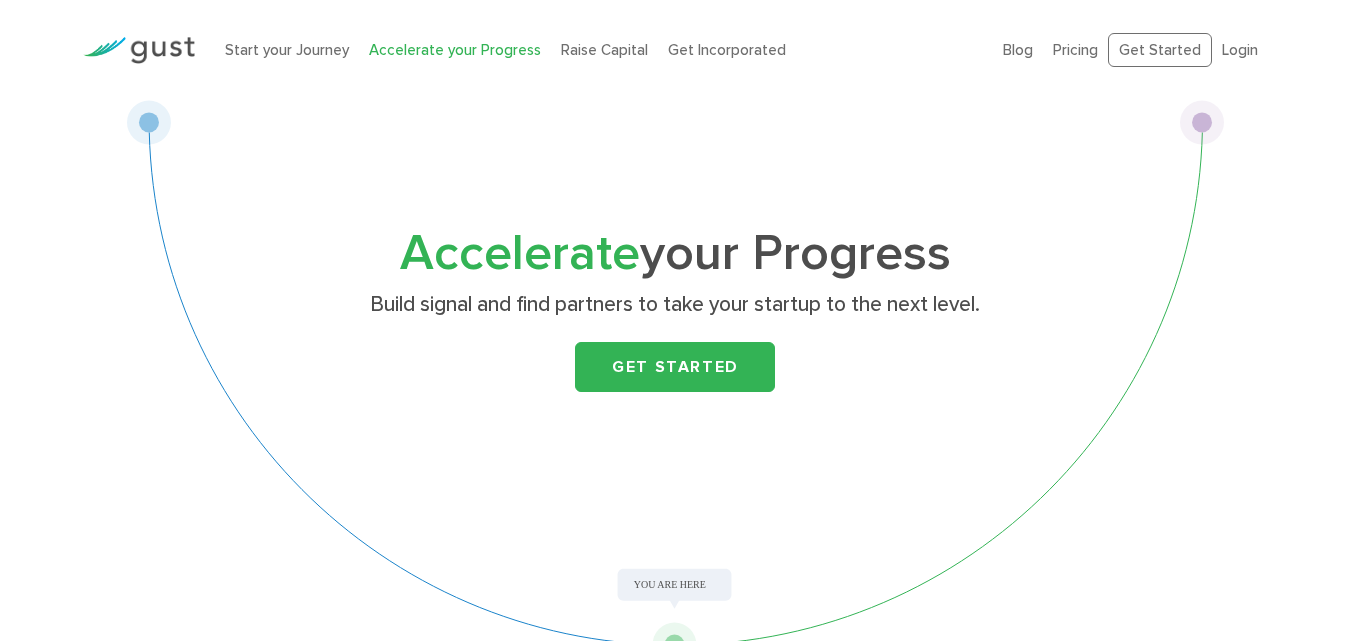 scroll, scrollTop: 0, scrollLeft: 0, axis: both 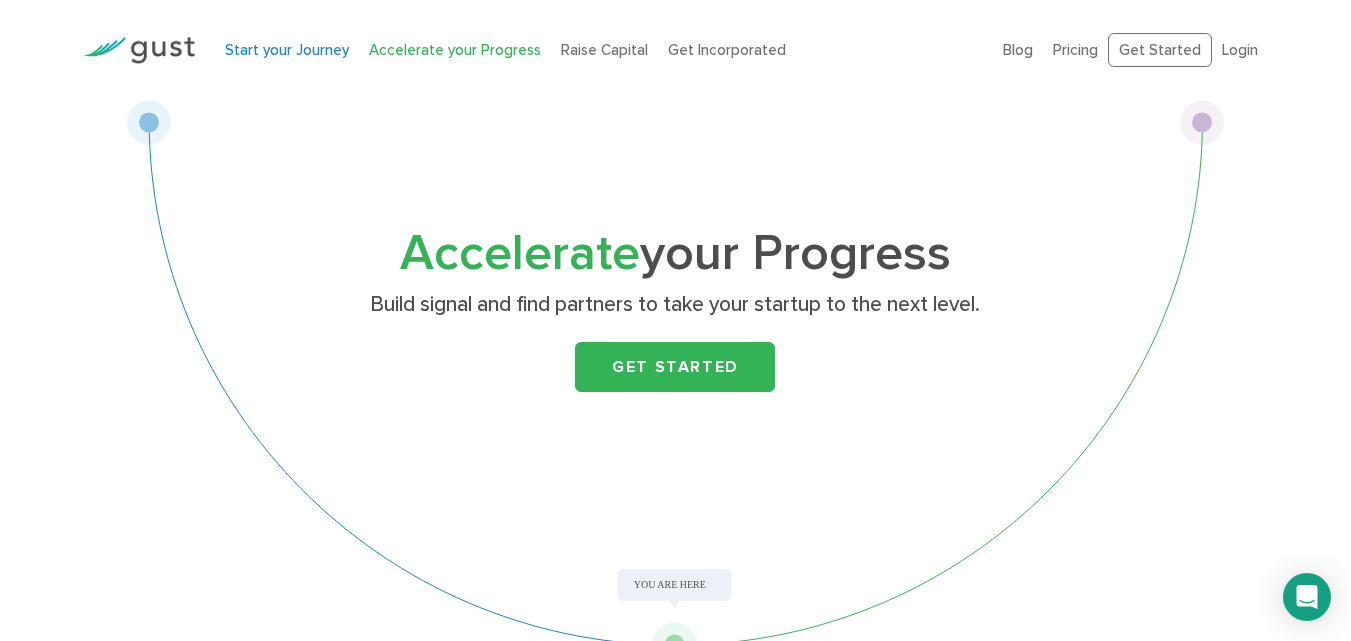 click on "Start your Journey" at bounding box center (287, 50) 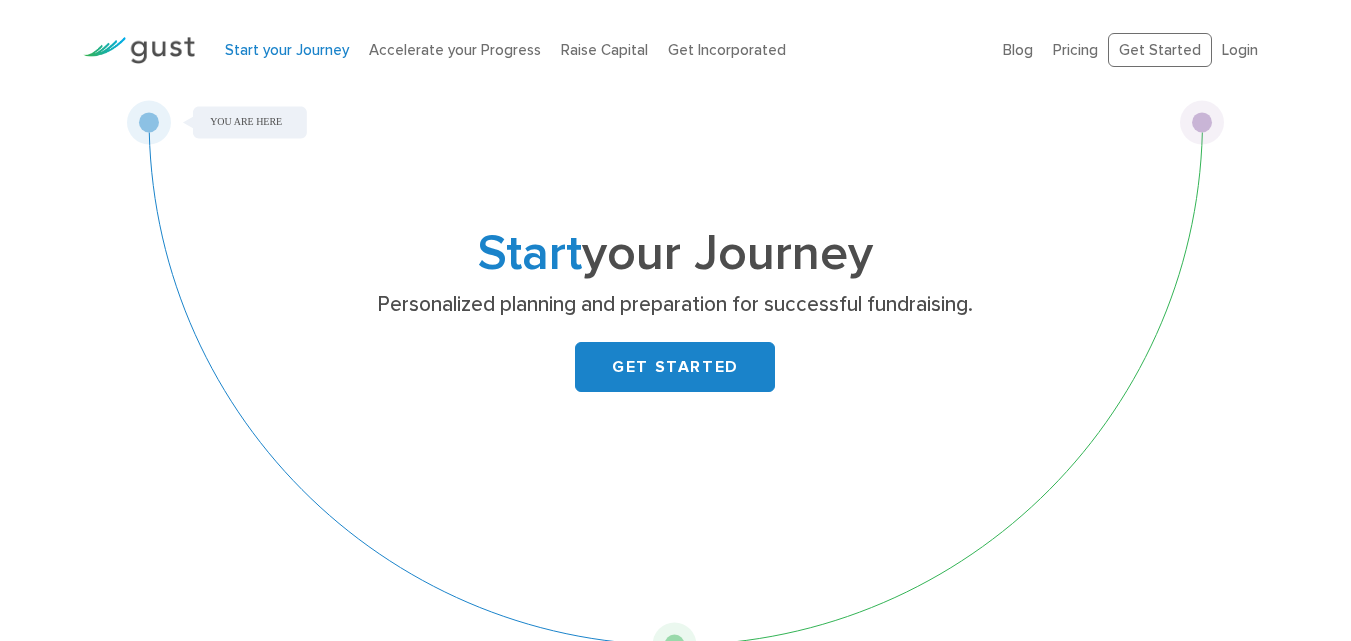 scroll, scrollTop: 0, scrollLeft: 0, axis: both 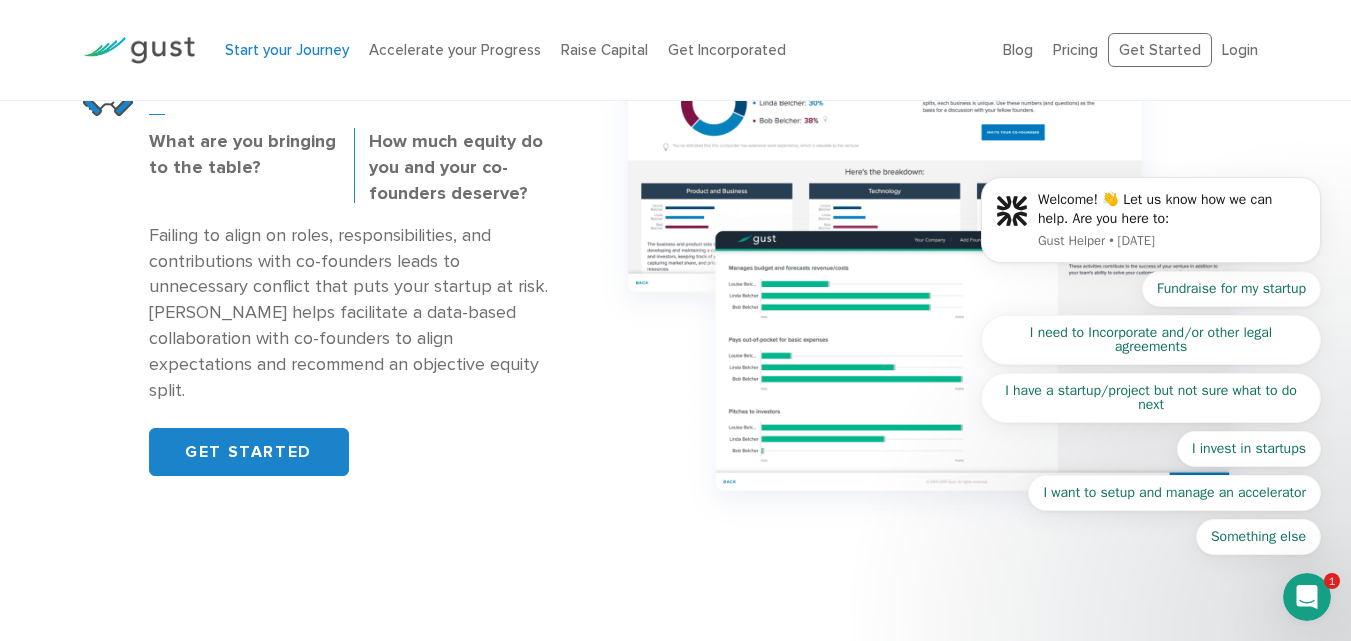 click on "Welcome! 👋 Let us know how we can help. Are you here to: Gust Helper • 2d ago Fundraise for my startup I need to Incorporate and/or other legal agreements I have a startup/project but not sure what to do next I invest in startups I want to setup and manage an accelerator Something else" at bounding box center [1151, 225] 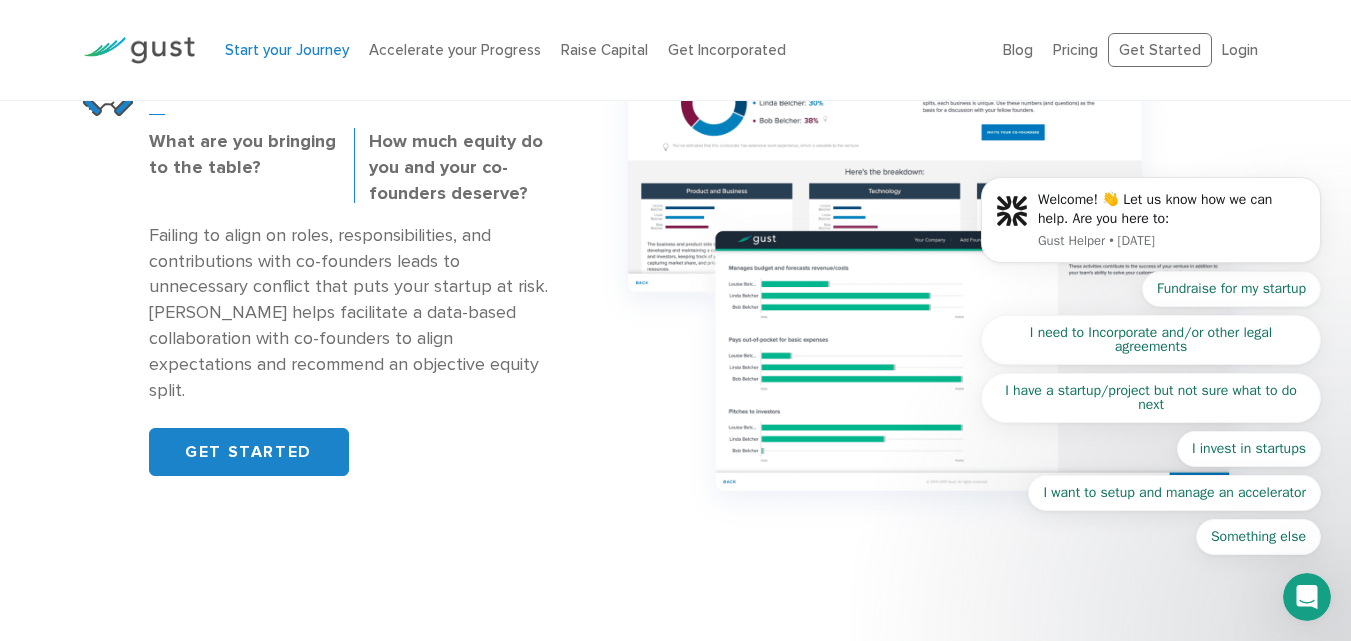 click on "Welcome! 👋 Let us know how we can help. Are you here to: Gust Helper • 2d ago Fundraise for my startup I need to Incorporate and/or other legal agreements I have a startup/project but not sure what to do next I invest in startups I want to setup and manage an accelerator Something else" at bounding box center (1151, 225) 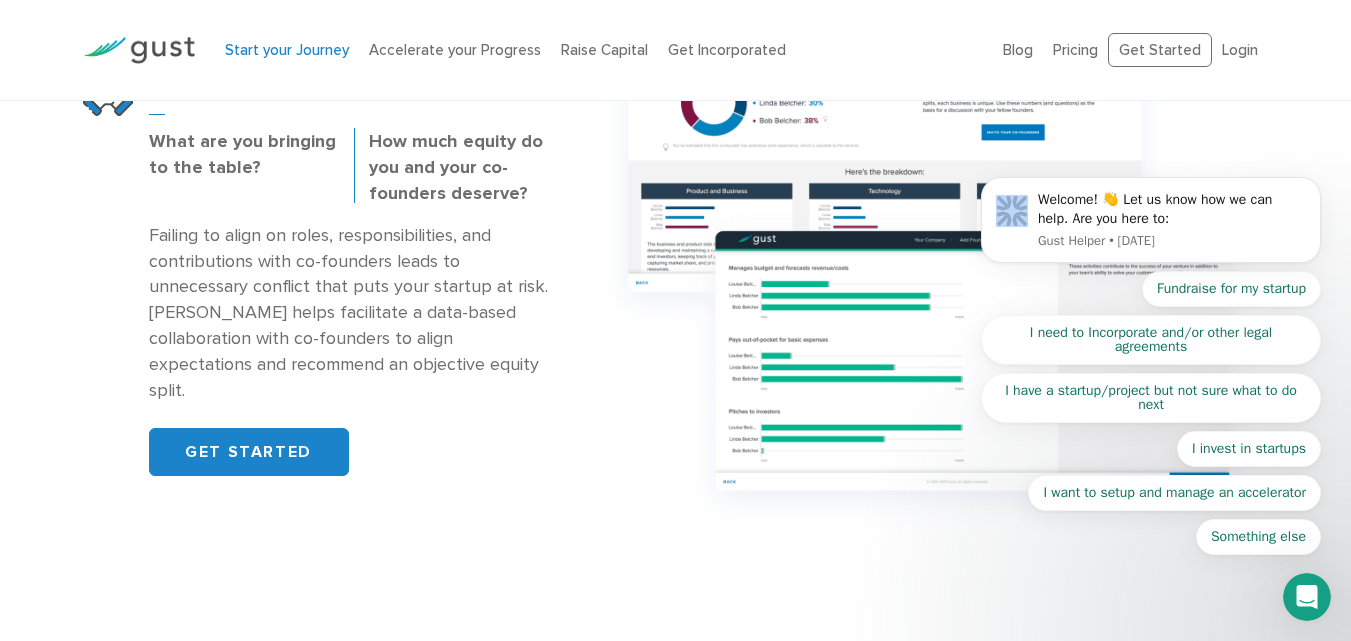 click on "Welcome! 👋 Let us know how we can help. Are you here to: Gust Helper • 2d ago Fundraise for my startup I need to Incorporate and/or other legal agreements I have a startup/project but not sure what to do next I invest in startups I want to setup and manage an accelerator Something else" at bounding box center (1151, 225) 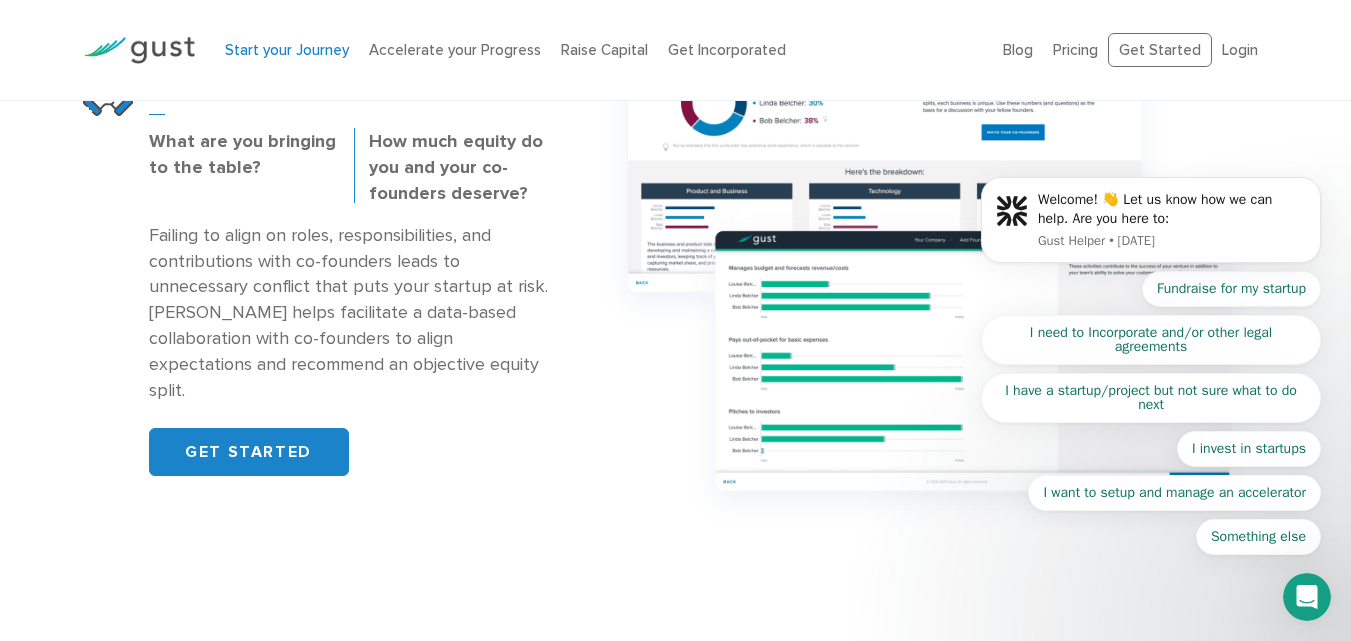 click on "Welcome! 👋 Let us know how we can help. Are you here to: Gust Helper • 2d ago Fundraise for my startup I need to Incorporate and/or other legal agreements I have a startup/project but not sure what to do next I invest in startups I want to setup and manage an accelerator Something else" at bounding box center [1151, 225] 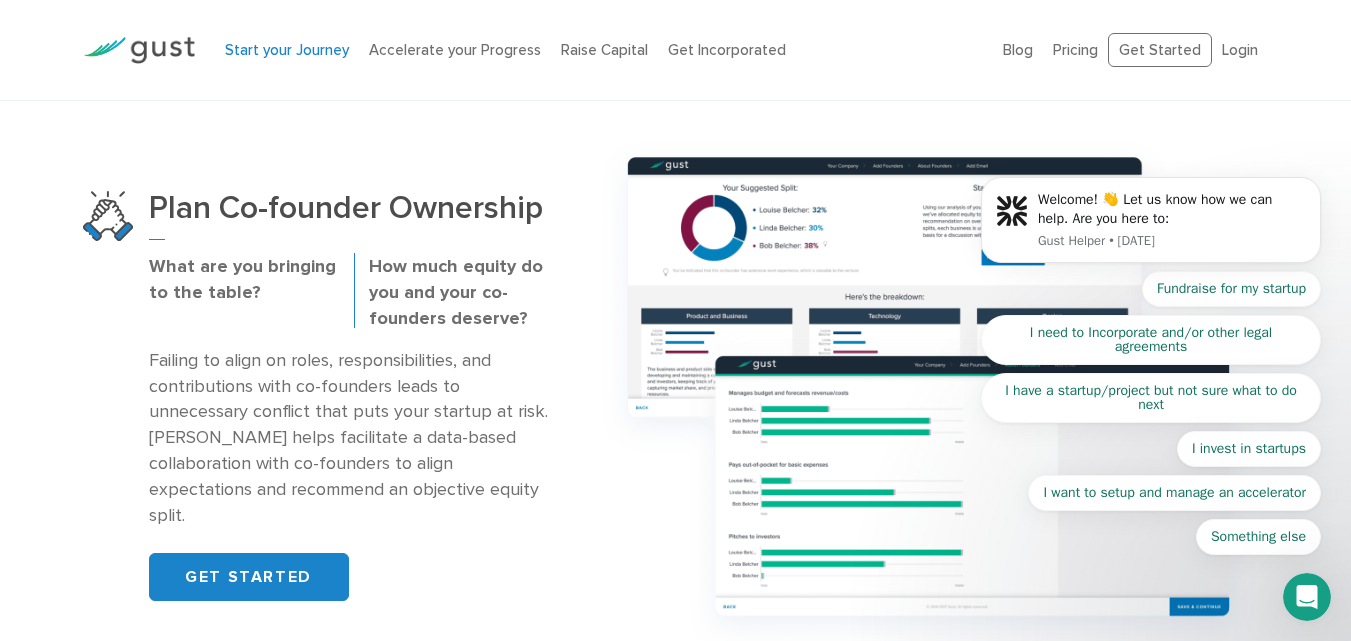 scroll, scrollTop: 1400, scrollLeft: 0, axis: vertical 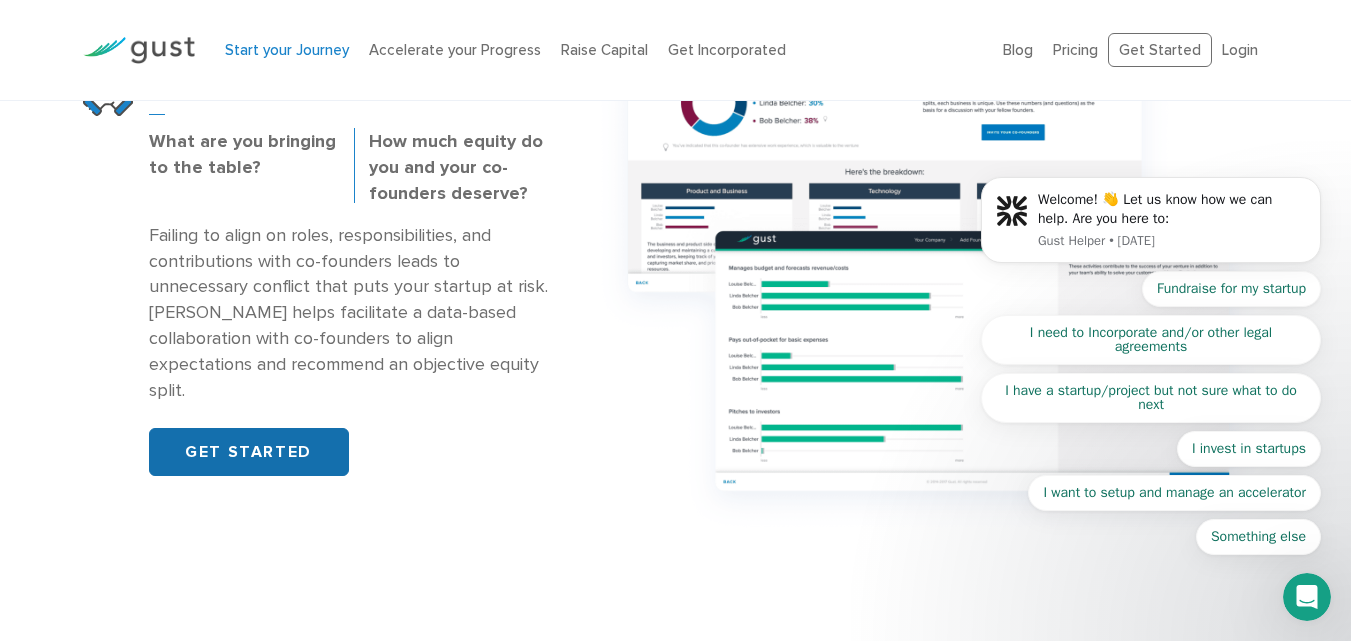 click on "GET STARTED" at bounding box center [249, 452] 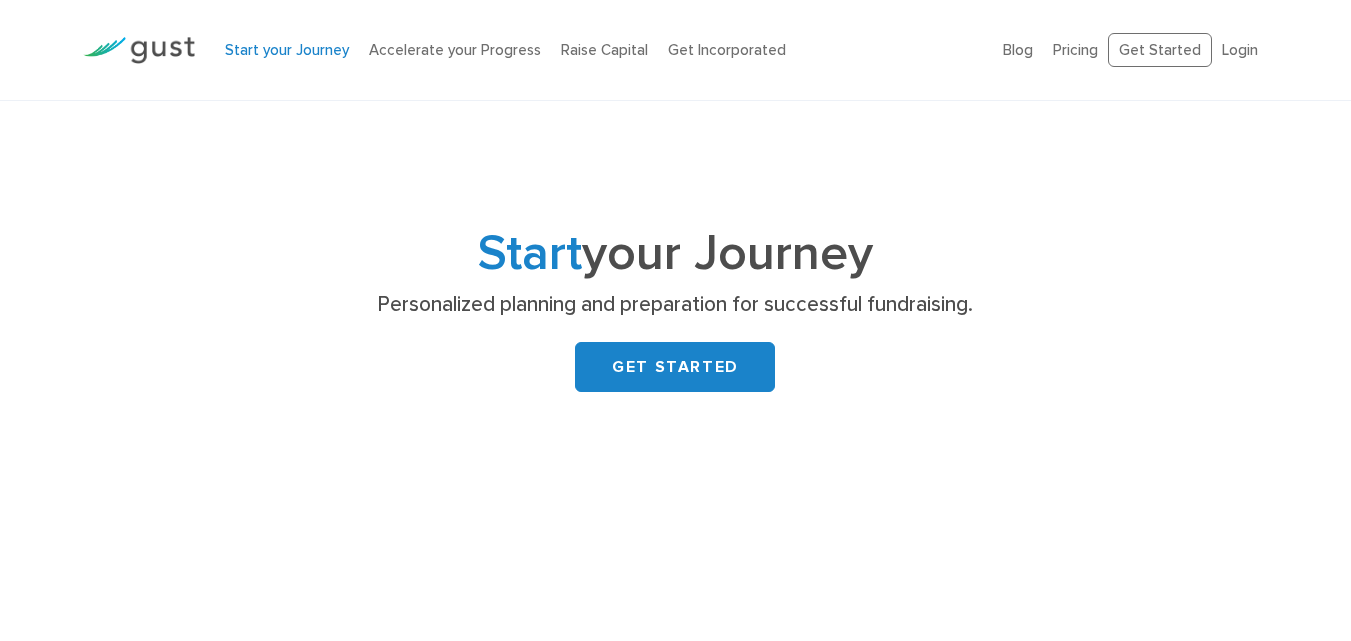 scroll, scrollTop: 400, scrollLeft: 0, axis: vertical 